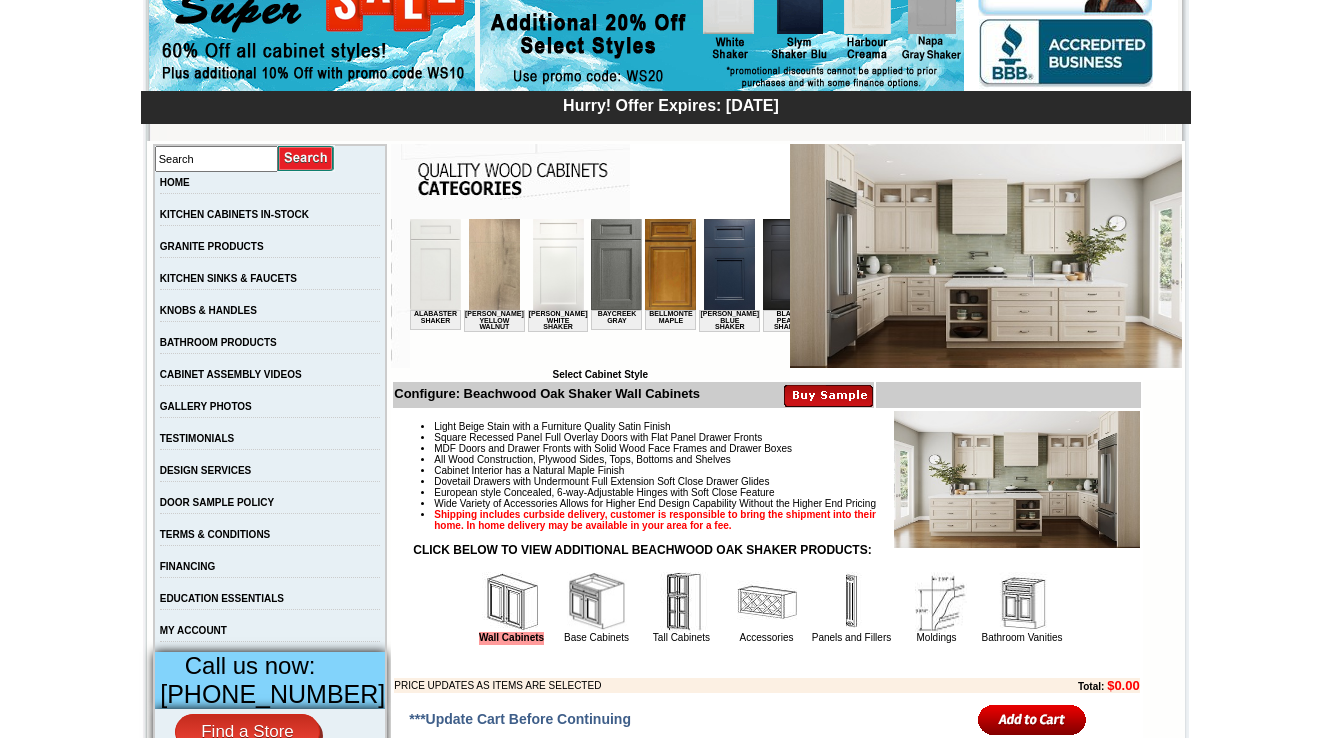 scroll, scrollTop: 0, scrollLeft: 0, axis: both 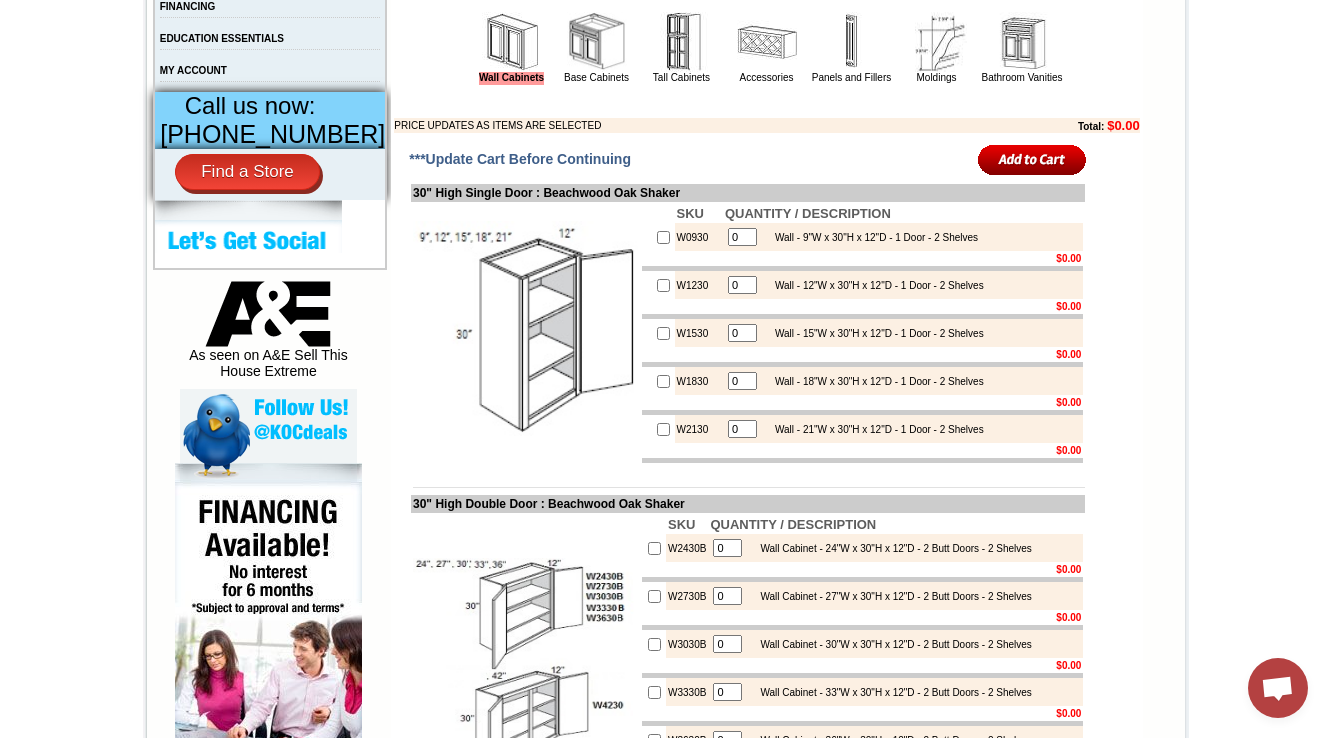 click at bounding box center [767, 42] 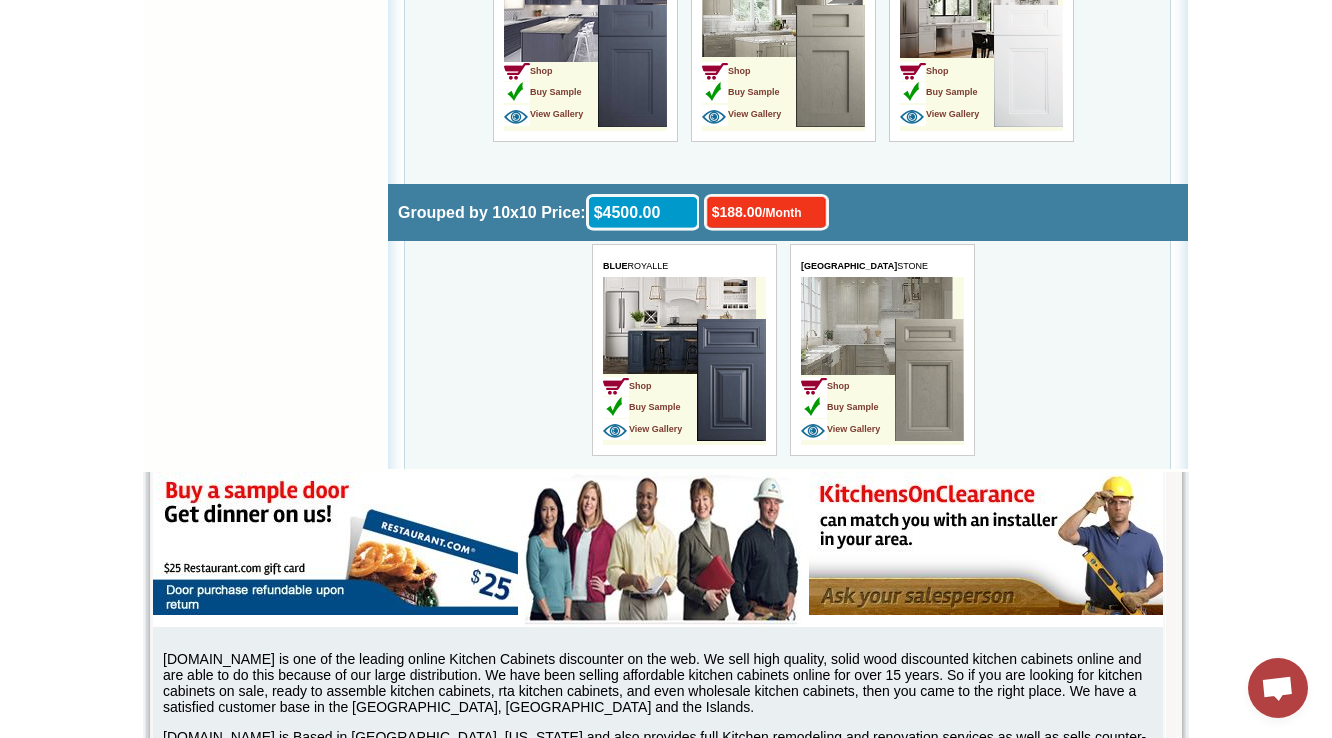 scroll, scrollTop: 7237, scrollLeft: 0, axis: vertical 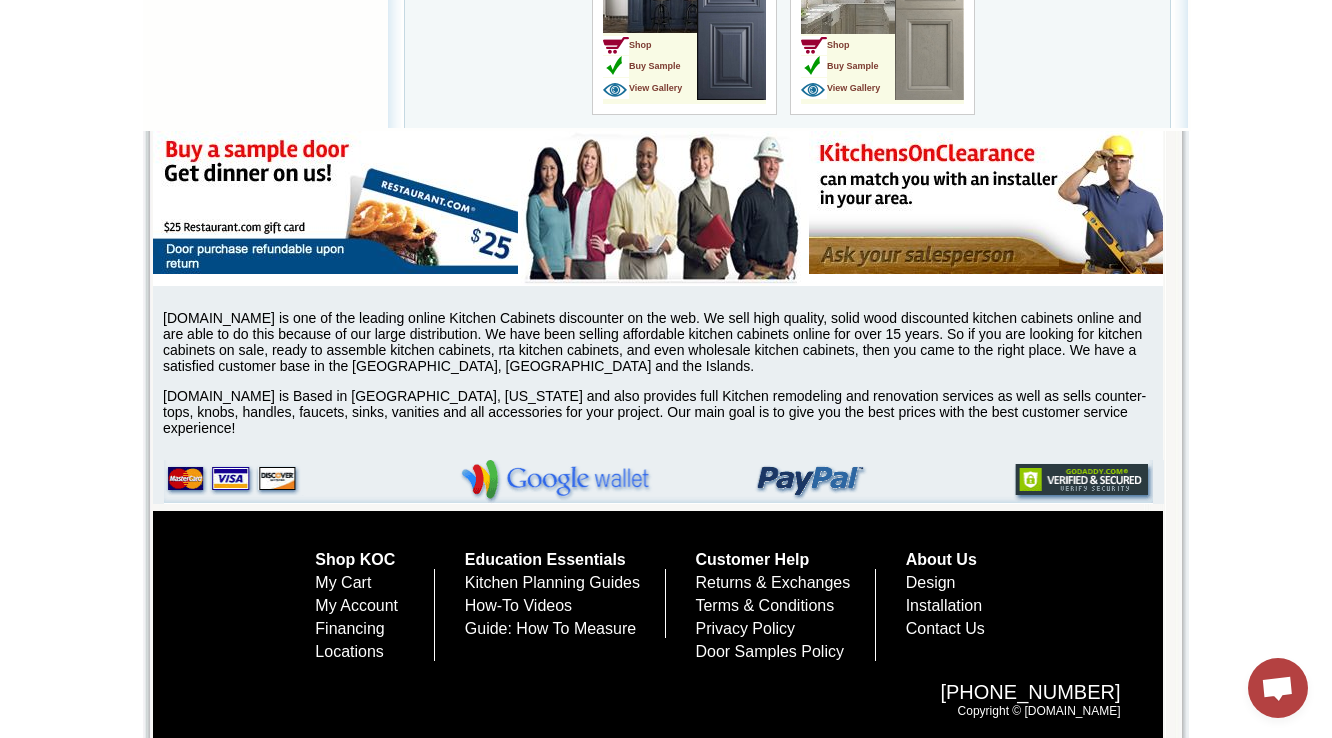 click at bounding box center [658, 482] 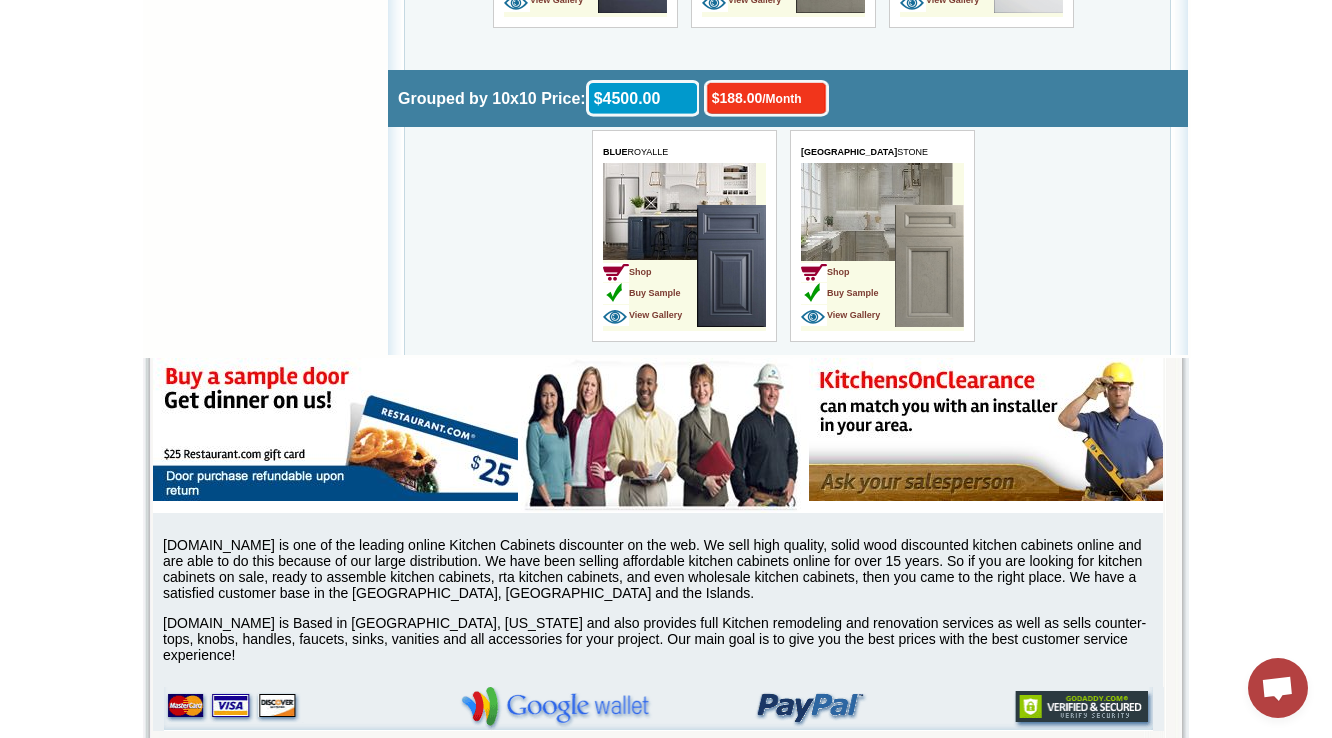 scroll, scrollTop: 7237, scrollLeft: 0, axis: vertical 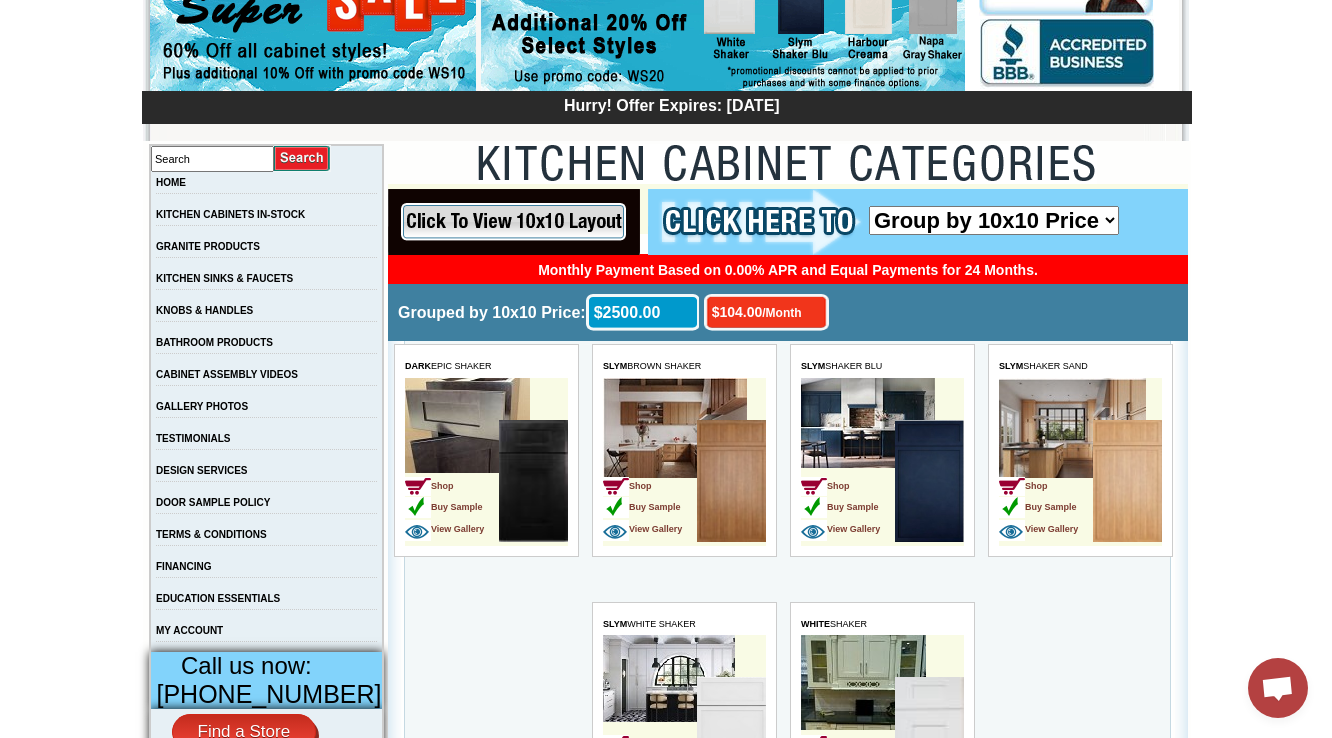 drag, startPoint x: 194, startPoint y: 28, endPoint x: 0, endPoint y: 228, distance: 278.6324 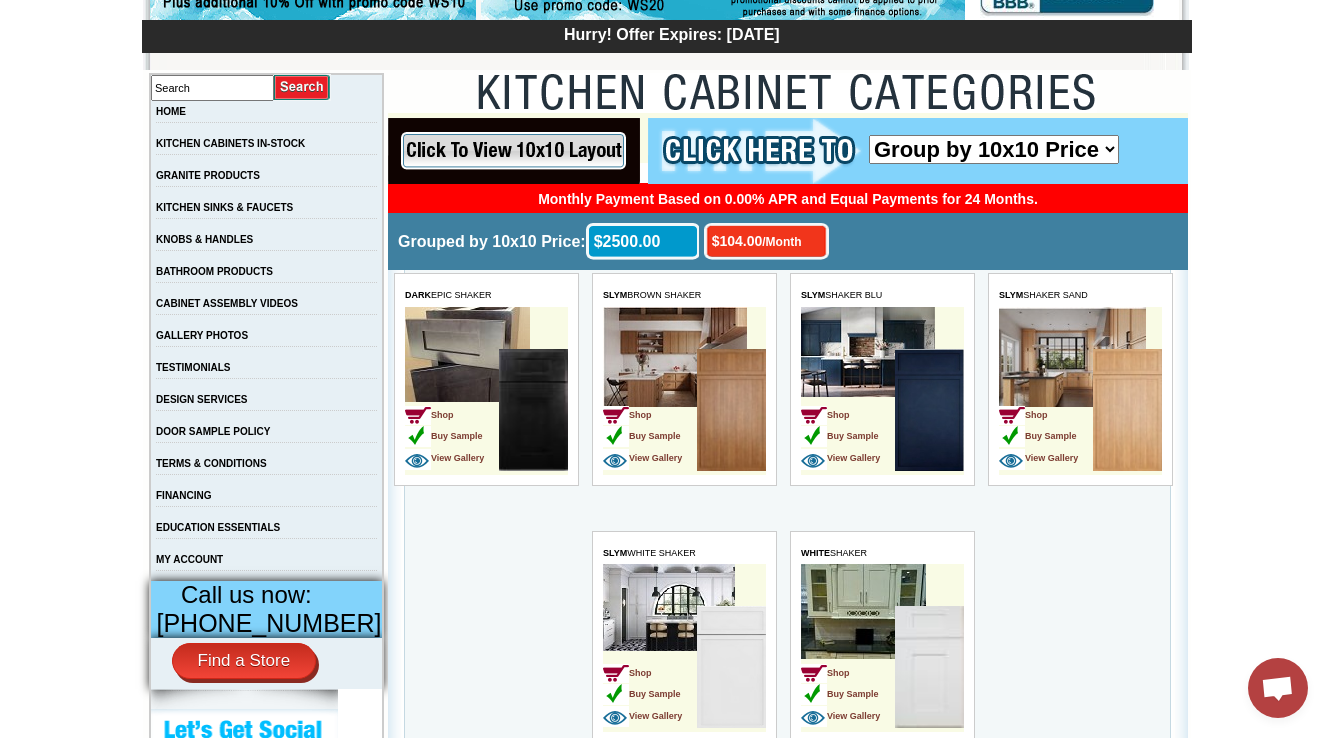 scroll, scrollTop: 560, scrollLeft: 0, axis: vertical 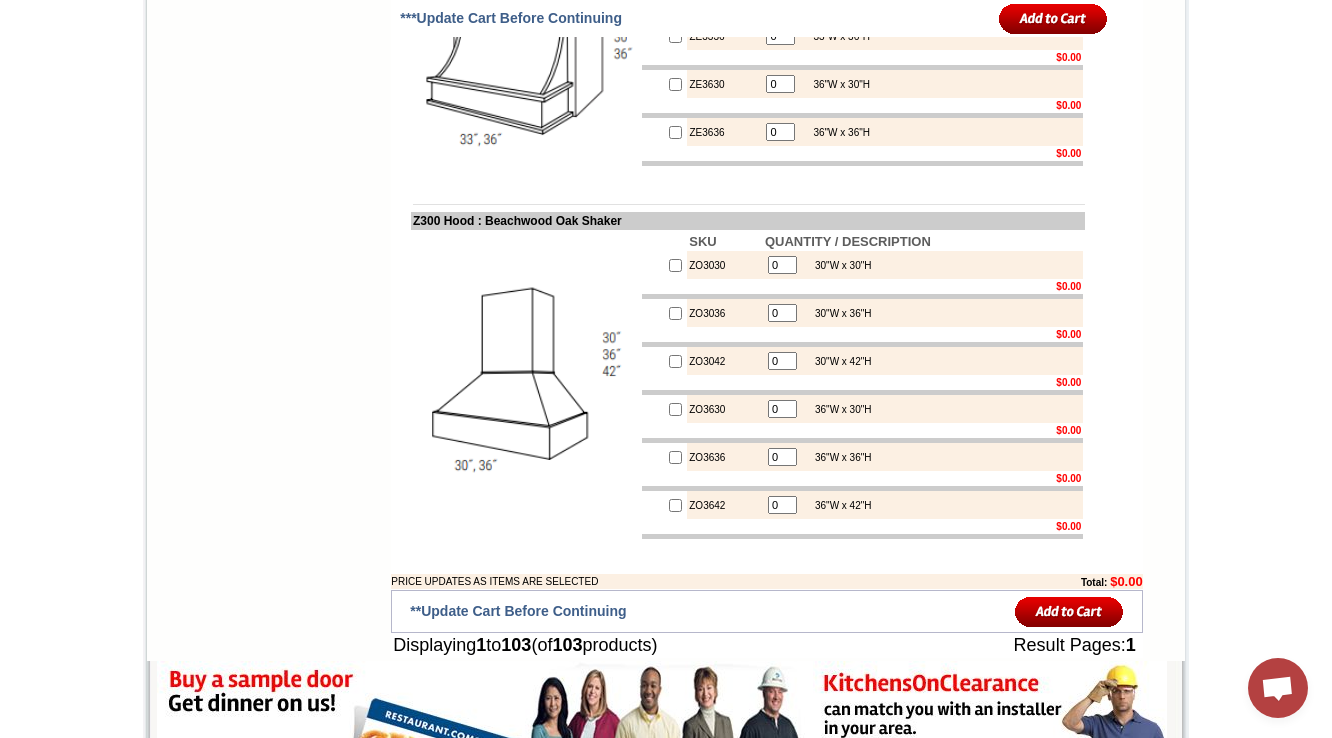 click on "ZE3330" at bounding box center (724, -12) 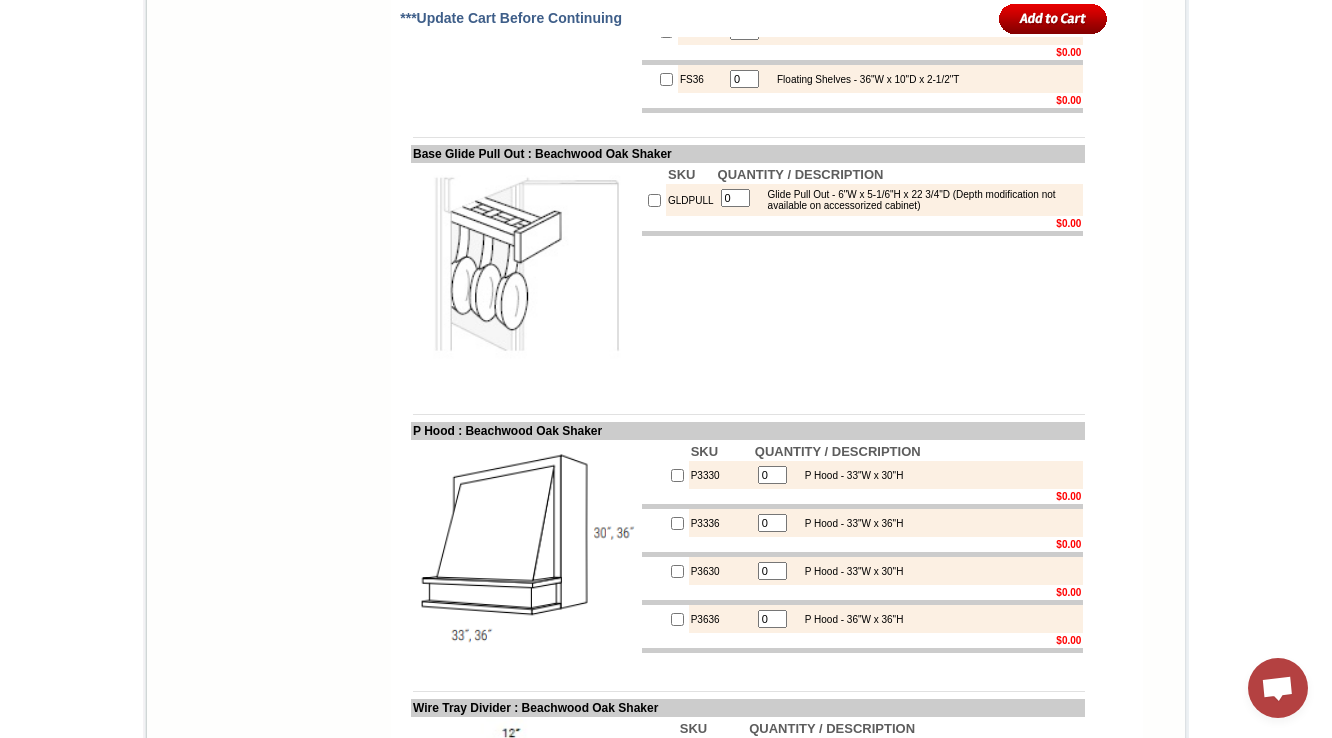 scroll, scrollTop: 11891, scrollLeft: 0, axis: vertical 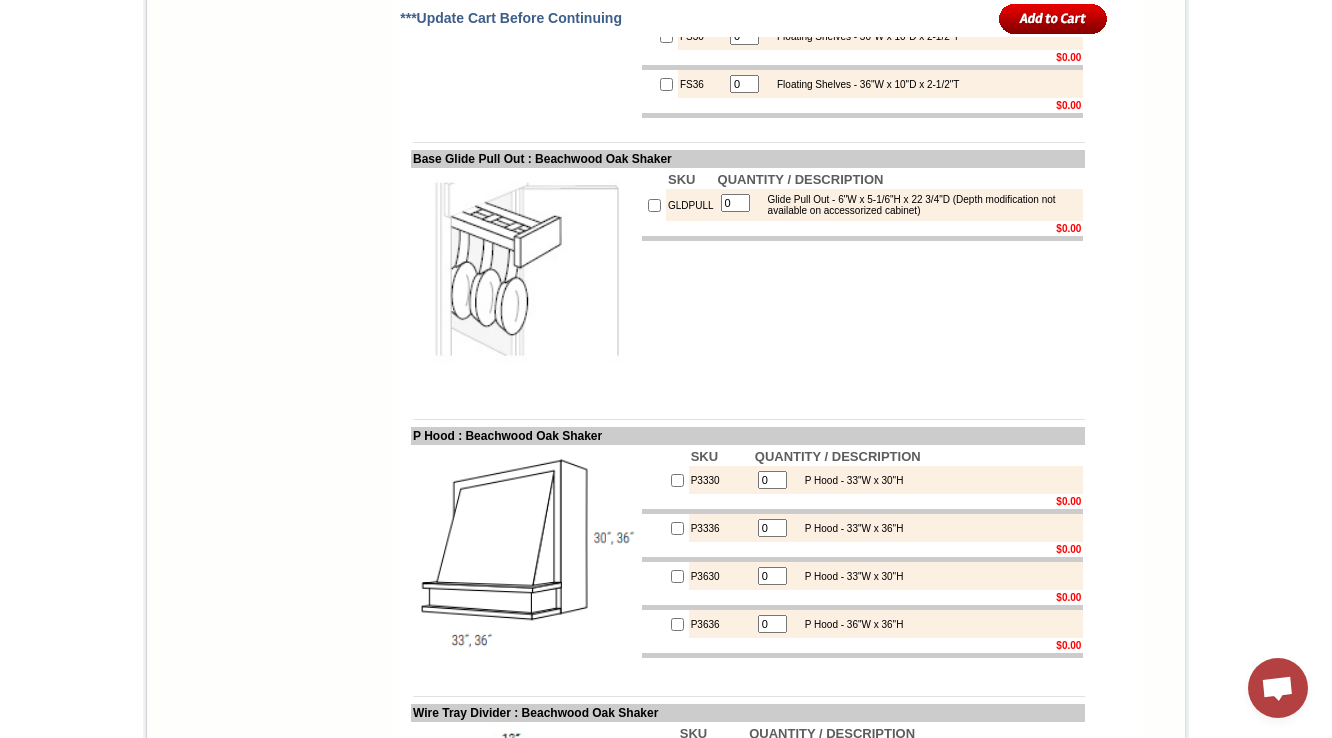 click on "FS12" at bounding box center [701, -156] 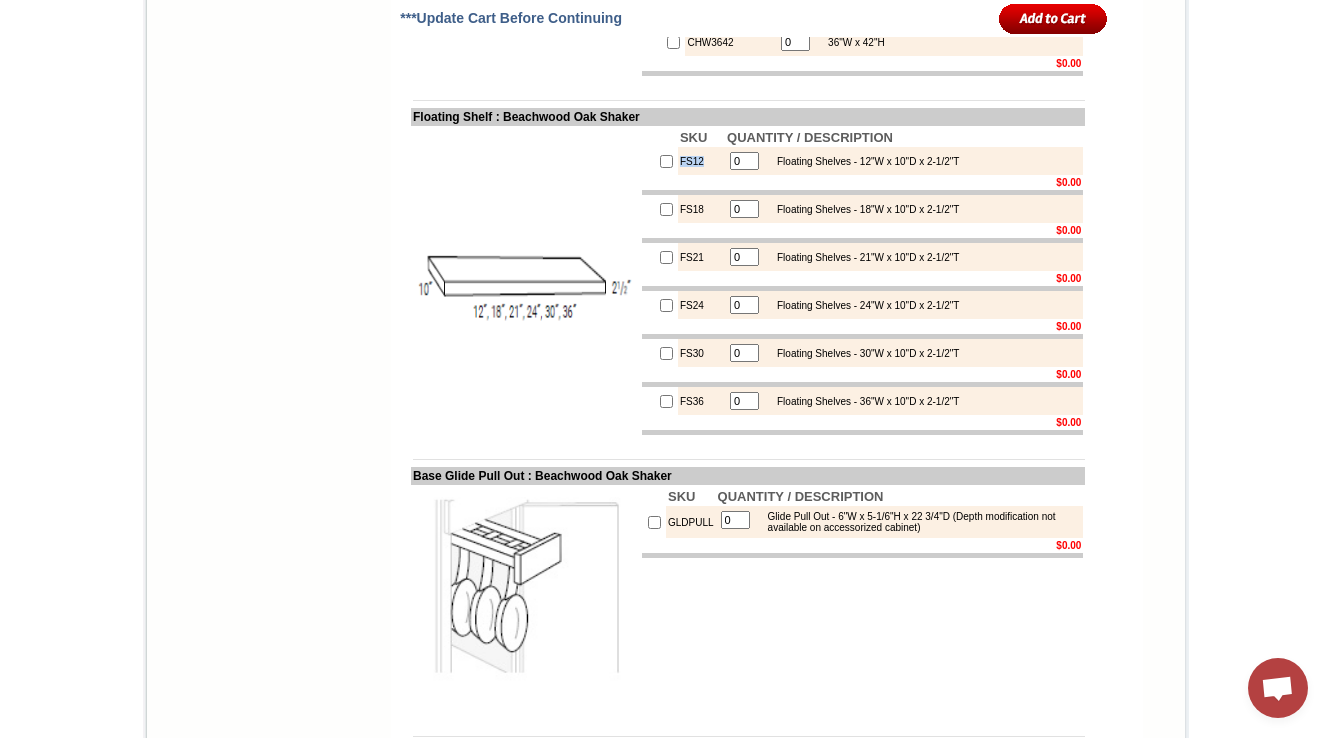 scroll, scrollTop: 11571, scrollLeft: 0, axis: vertical 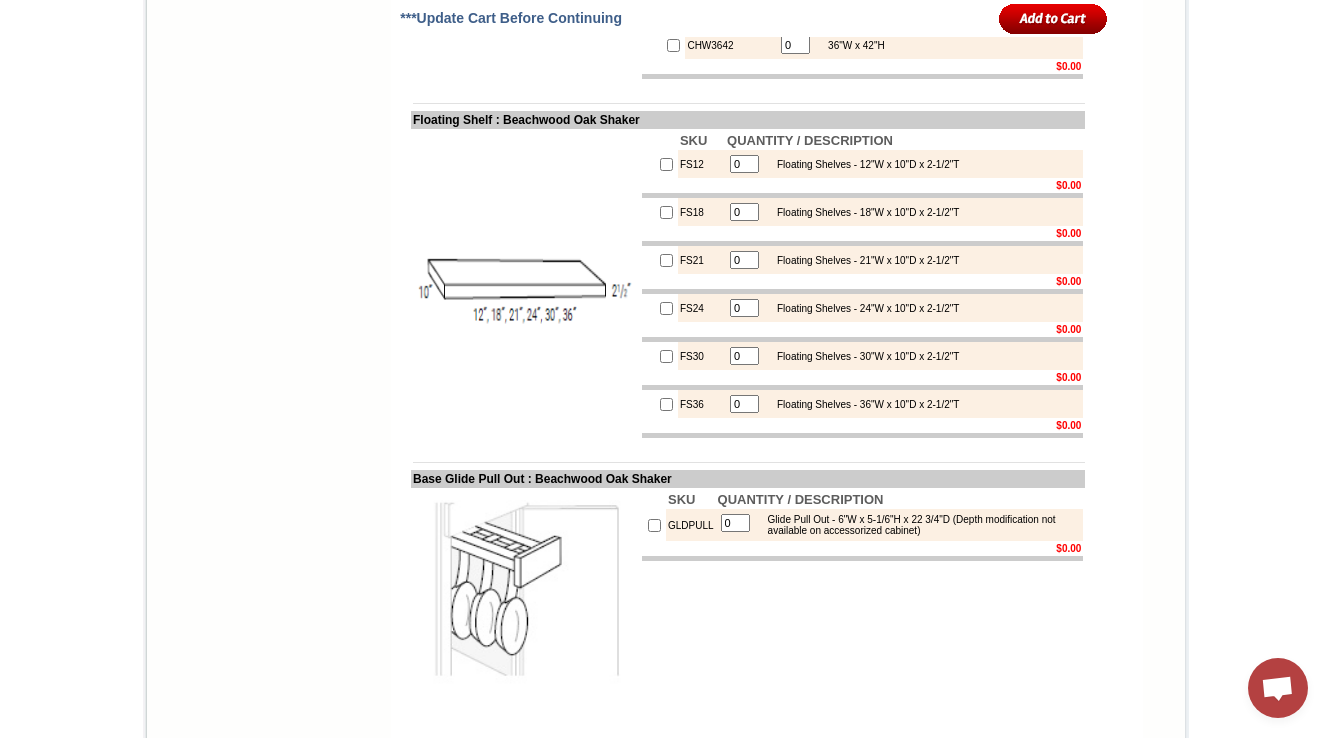 click on "CHW3030" at bounding box center (730, -195) 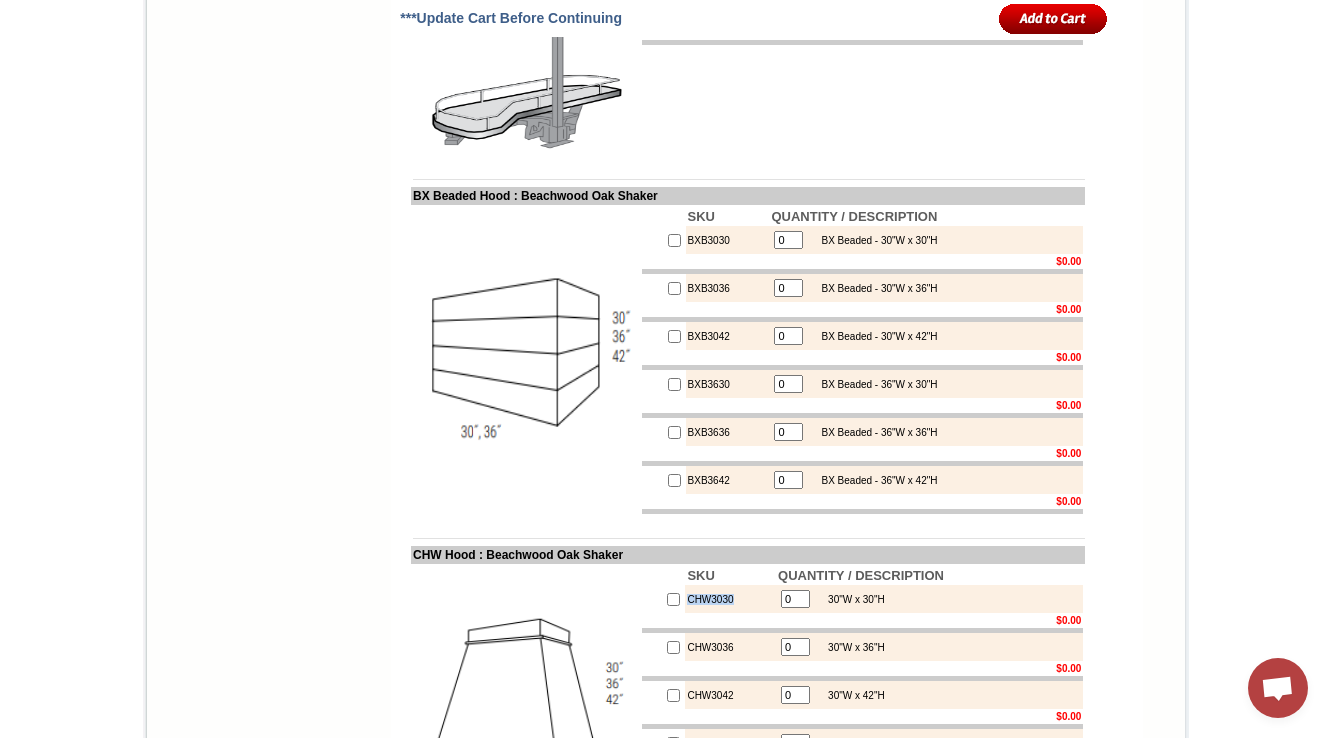 scroll, scrollTop: 10771, scrollLeft: 0, axis: vertical 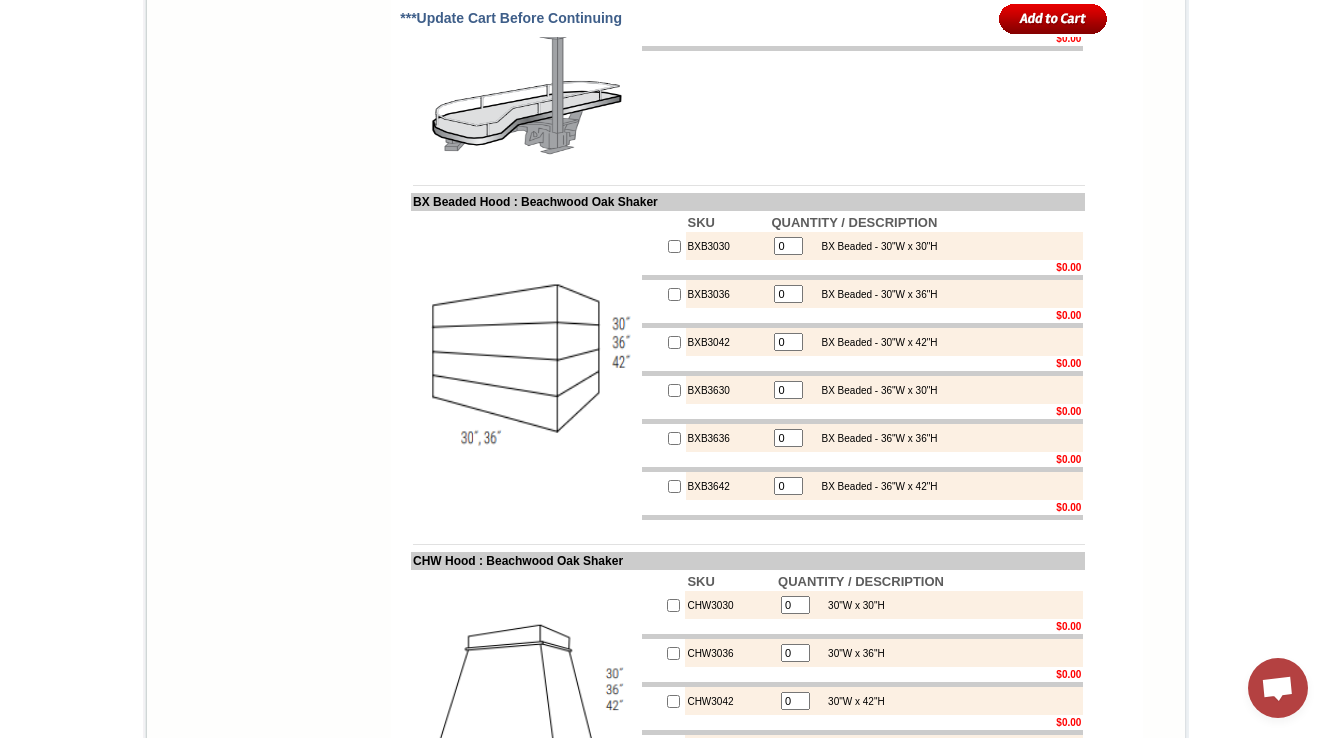 click on "BBCPOL" at bounding box center (697, -31) 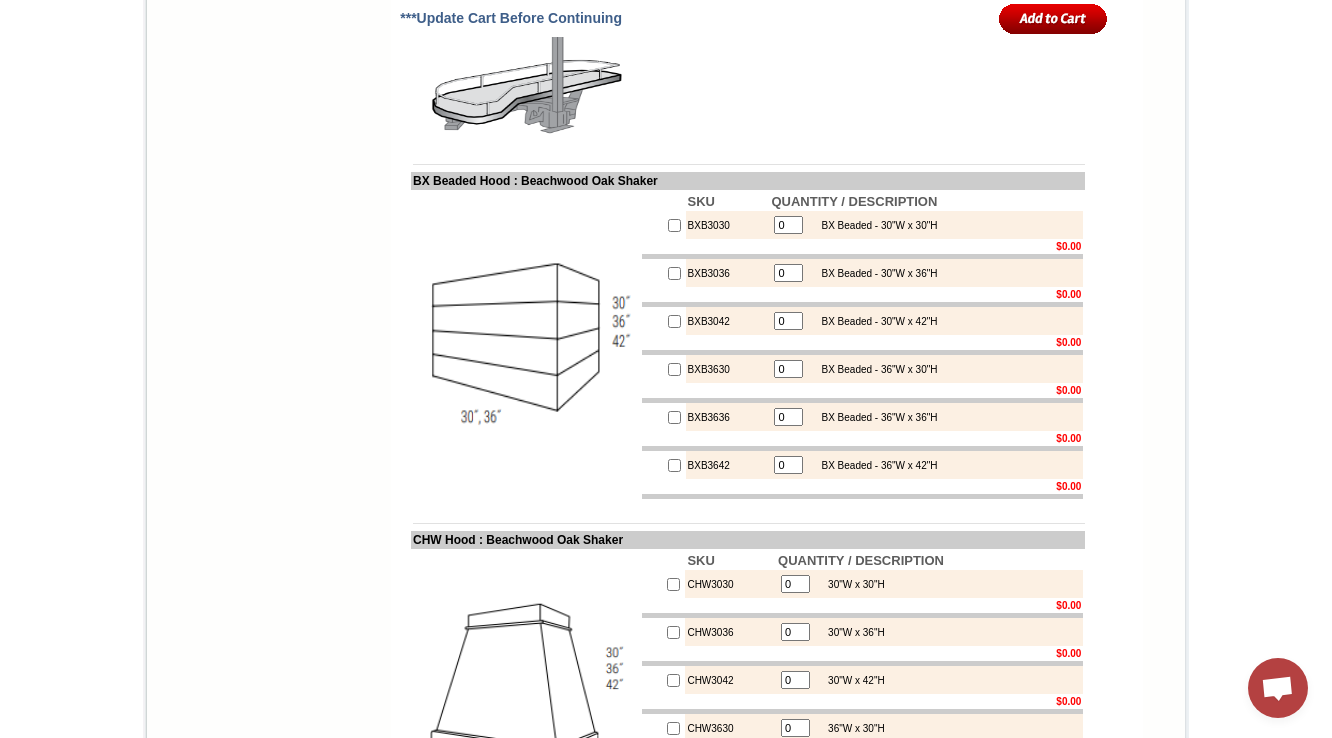 scroll, scrollTop: 10771, scrollLeft: 0, axis: vertical 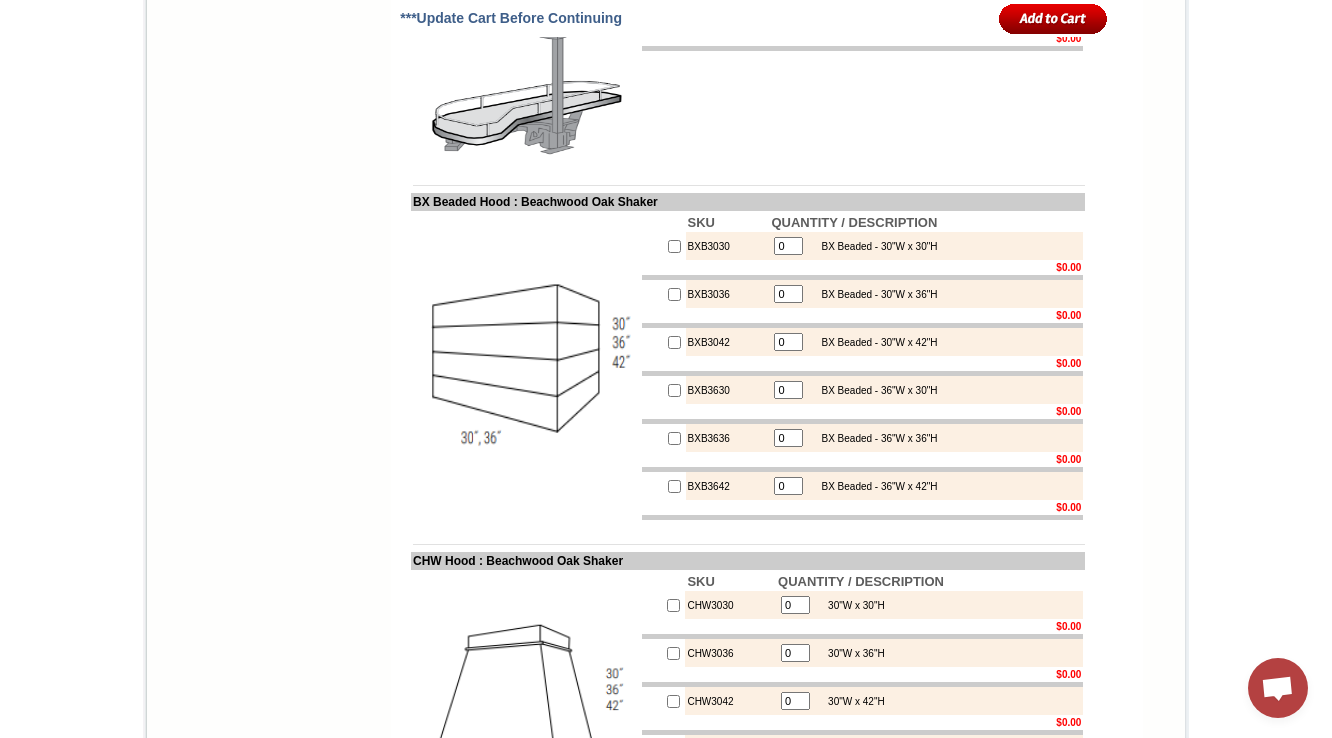 click at bounding box center [525, 48] 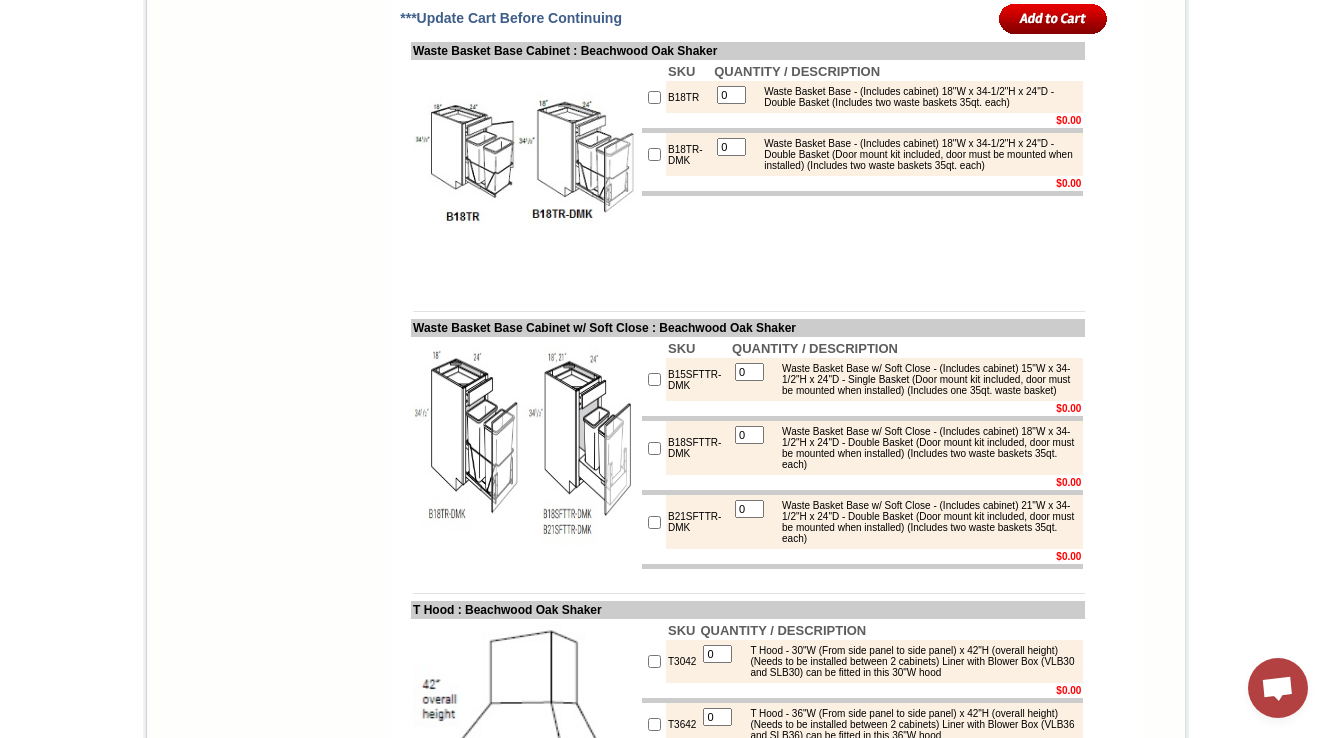 scroll, scrollTop: 7811, scrollLeft: 0, axis: vertical 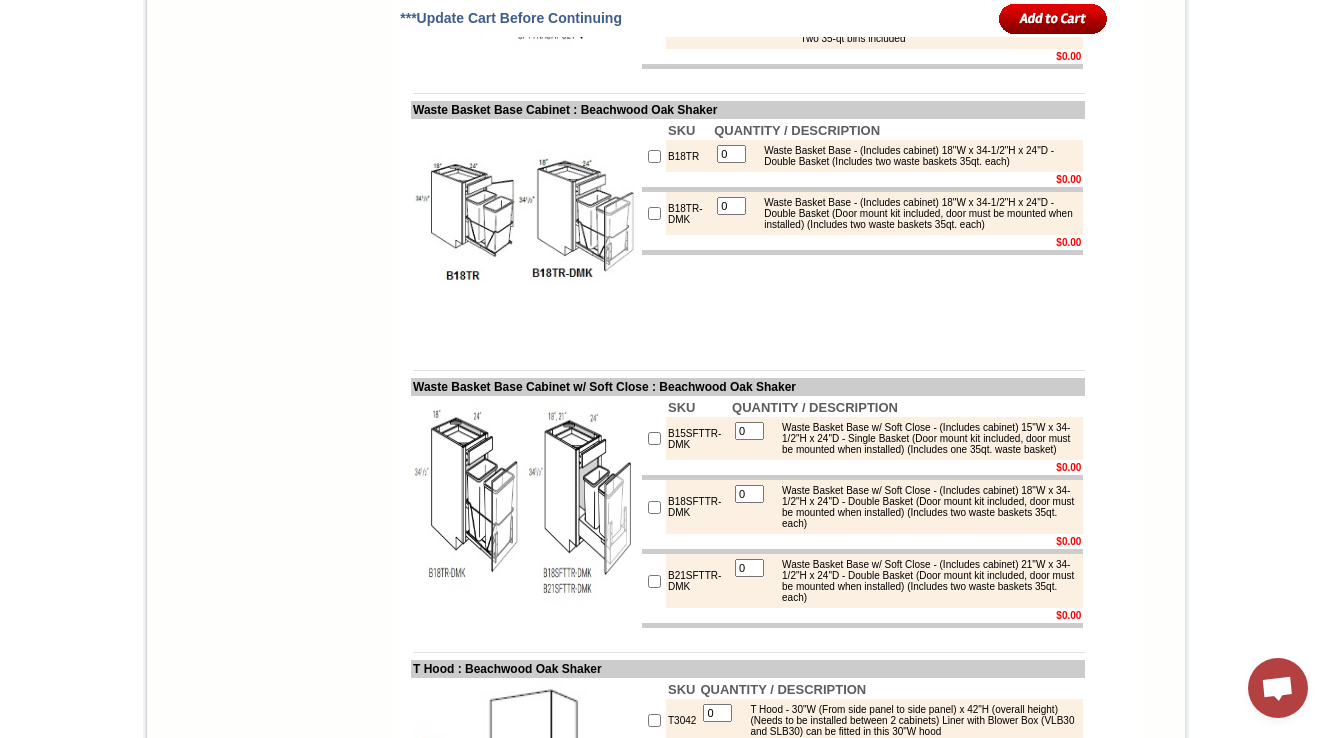 click on "SFTTRASHPO15" at bounding box center (707, -126) 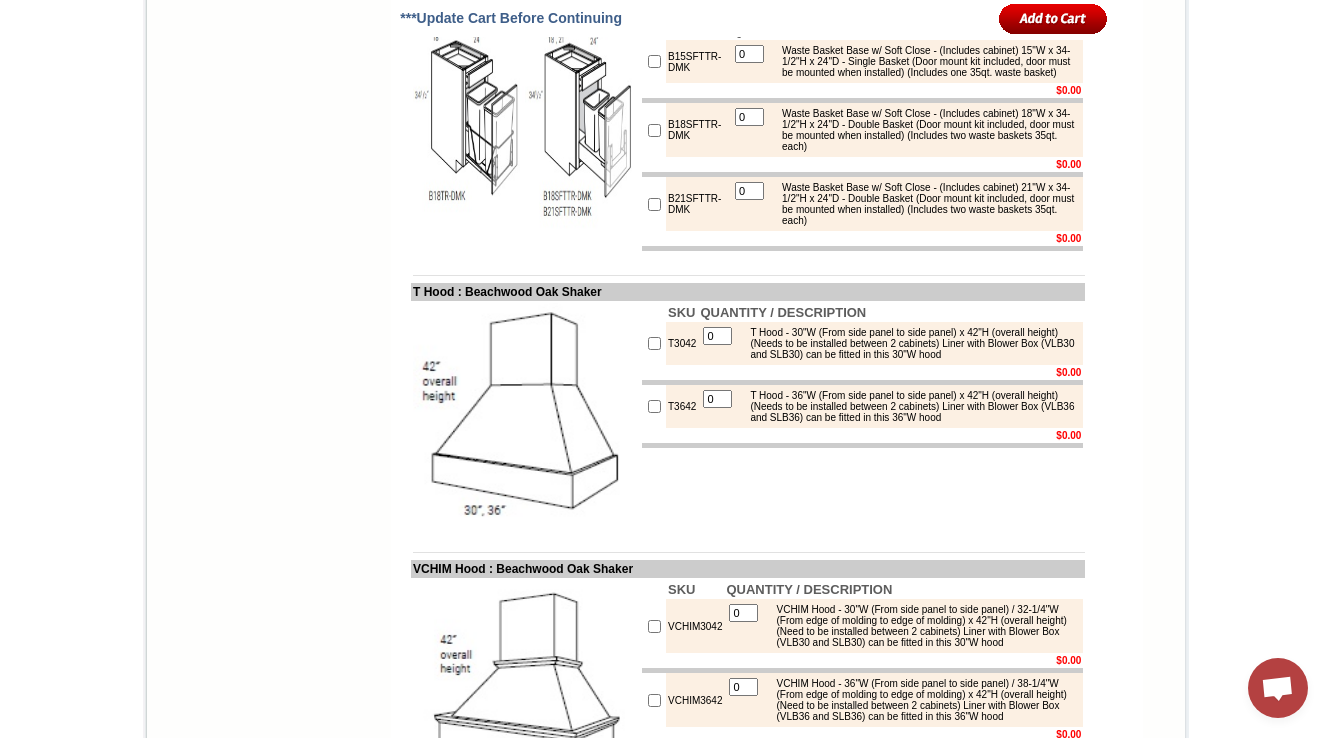 scroll, scrollTop: 8371, scrollLeft: 0, axis: vertical 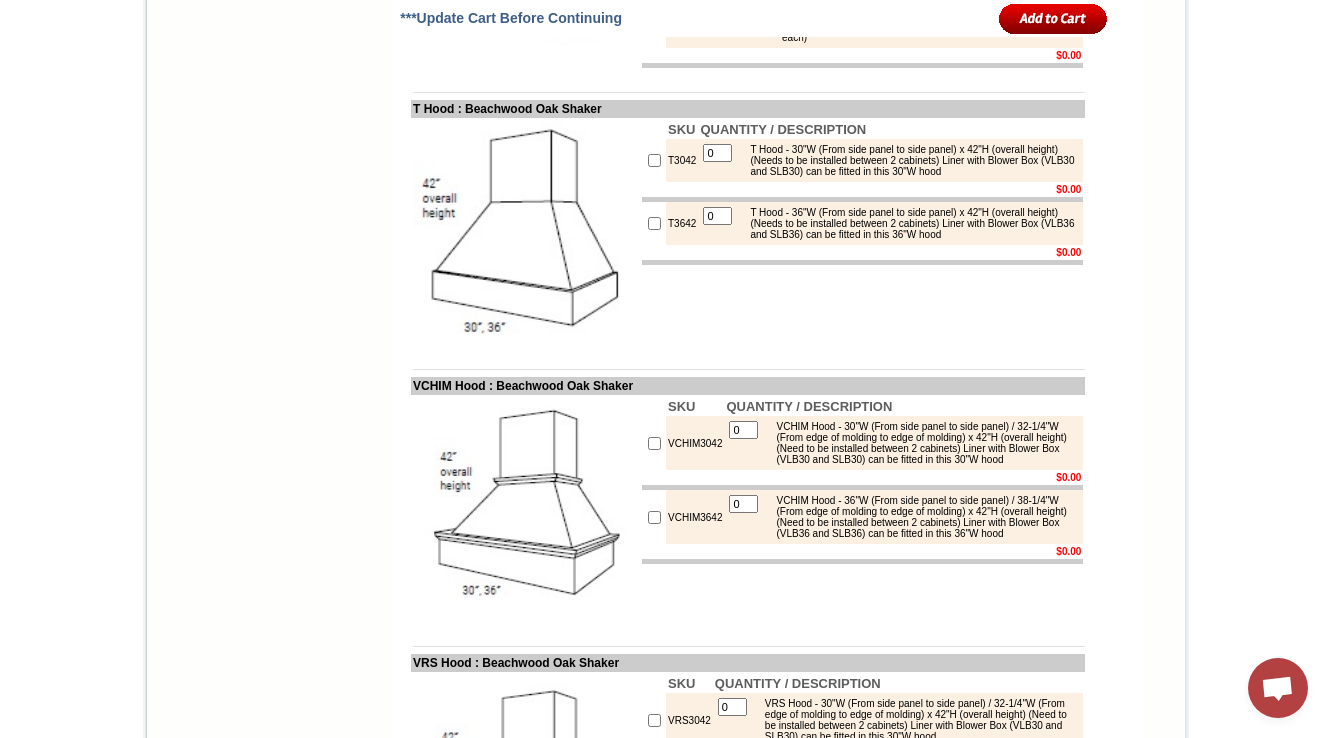 drag, startPoint x: 675, startPoint y: 180, endPoint x: 640, endPoint y: 160, distance: 40.311287 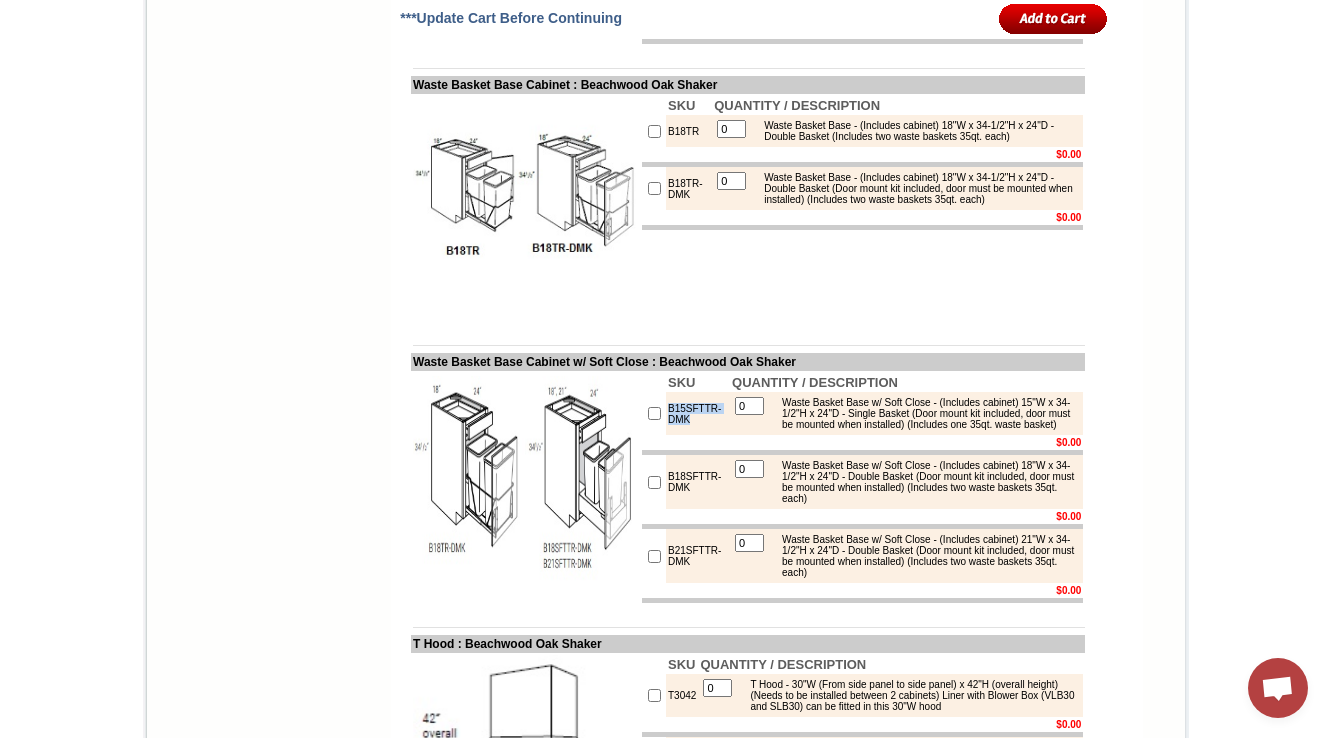 scroll, scrollTop: 7811, scrollLeft: 0, axis: vertical 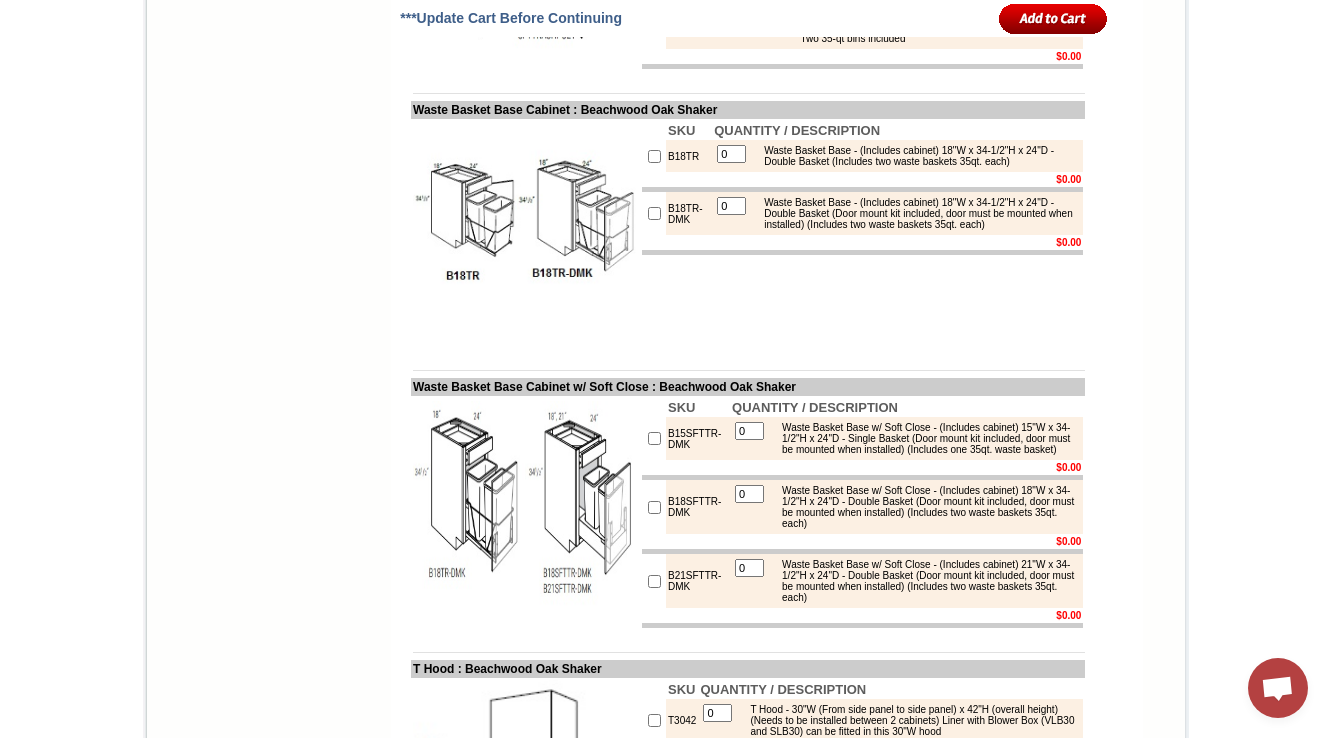 click on "Waste Basket Base Cabinet : Beachwood Oak Shaker" at bounding box center (748, 110) 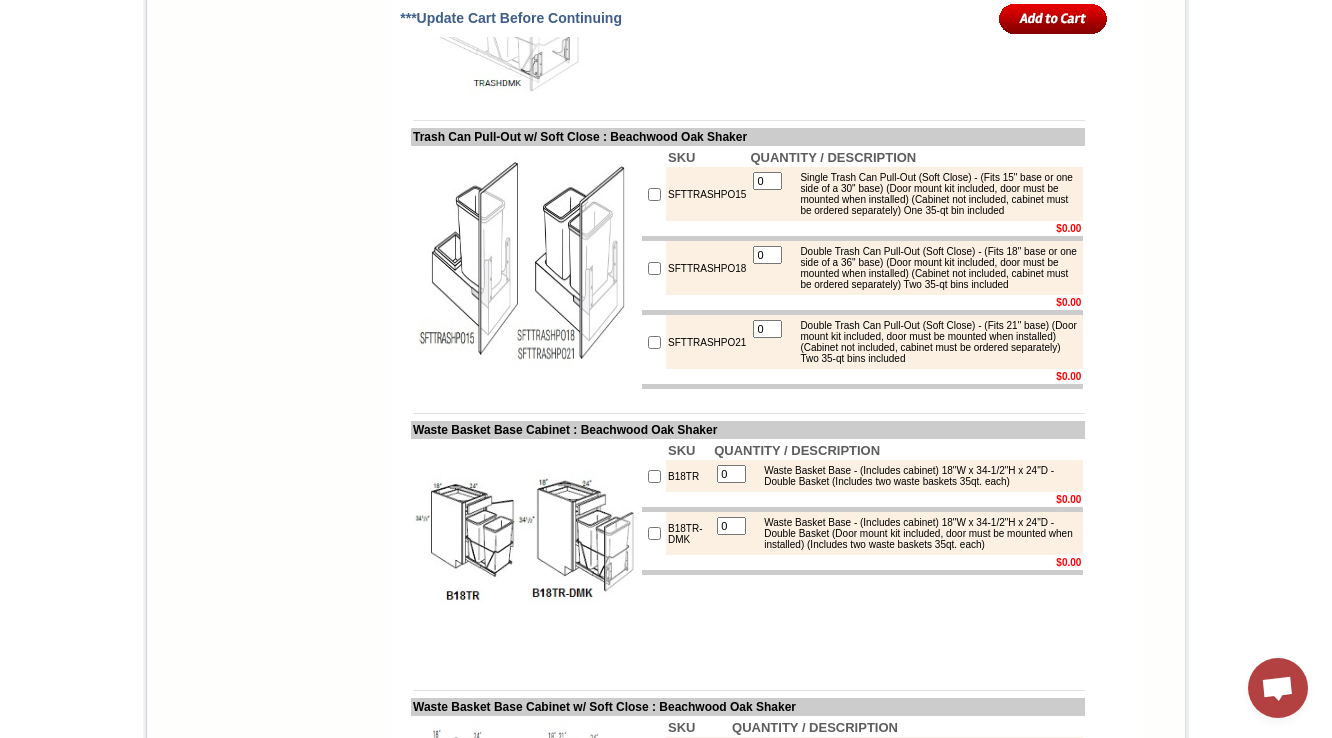 drag, startPoint x: 645, startPoint y: 146, endPoint x: 712, endPoint y: 146, distance: 67 